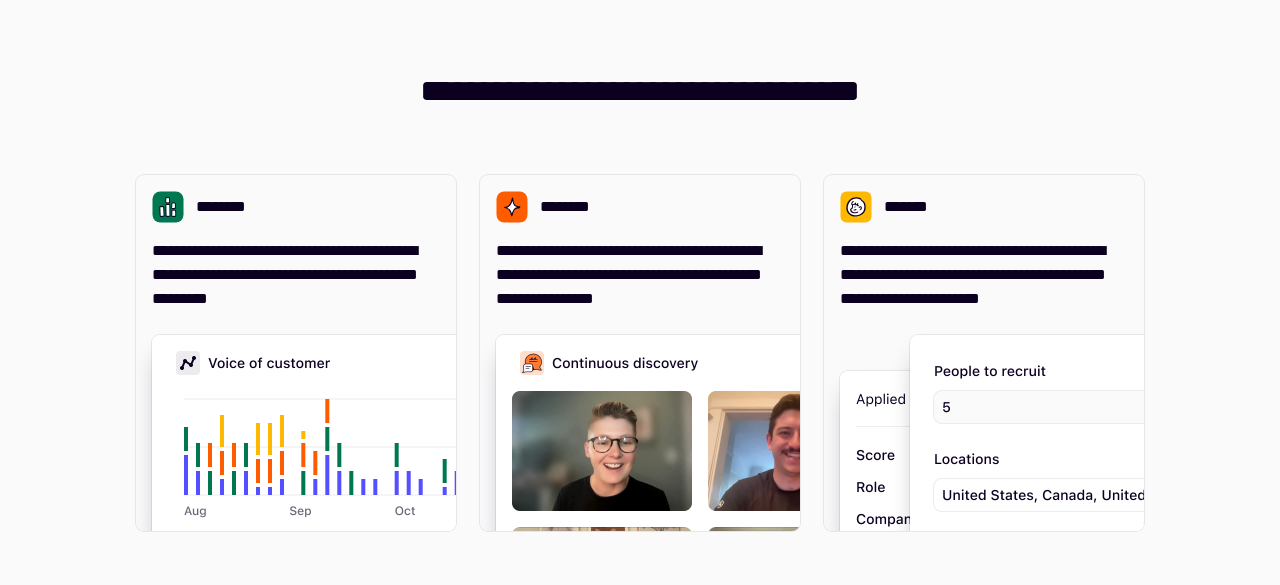 scroll, scrollTop: 0, scrollLeft: 0, axis: both 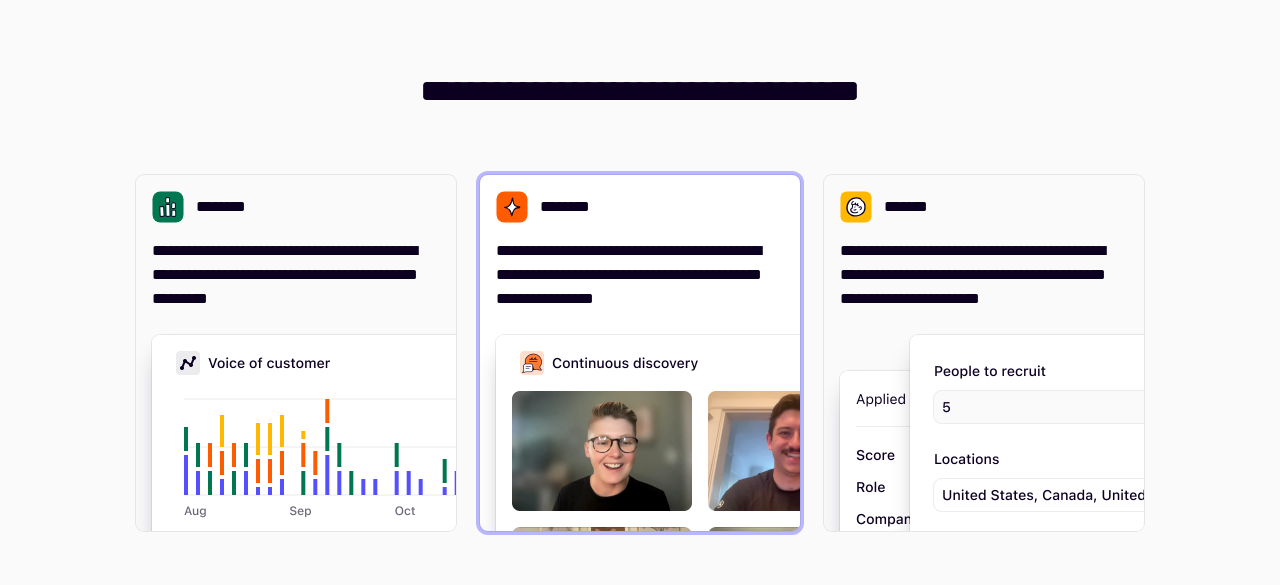 click on "**********" at bounding box center (640, 275) 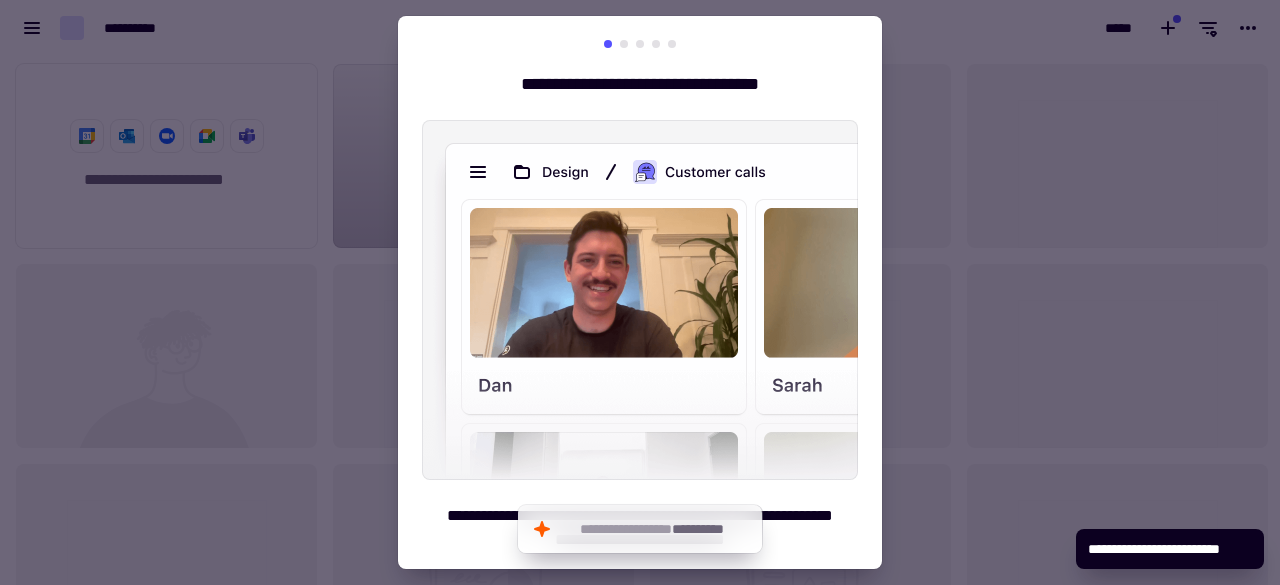 scroll, scrollTop: 16, scrollLeft: 16, axis: both 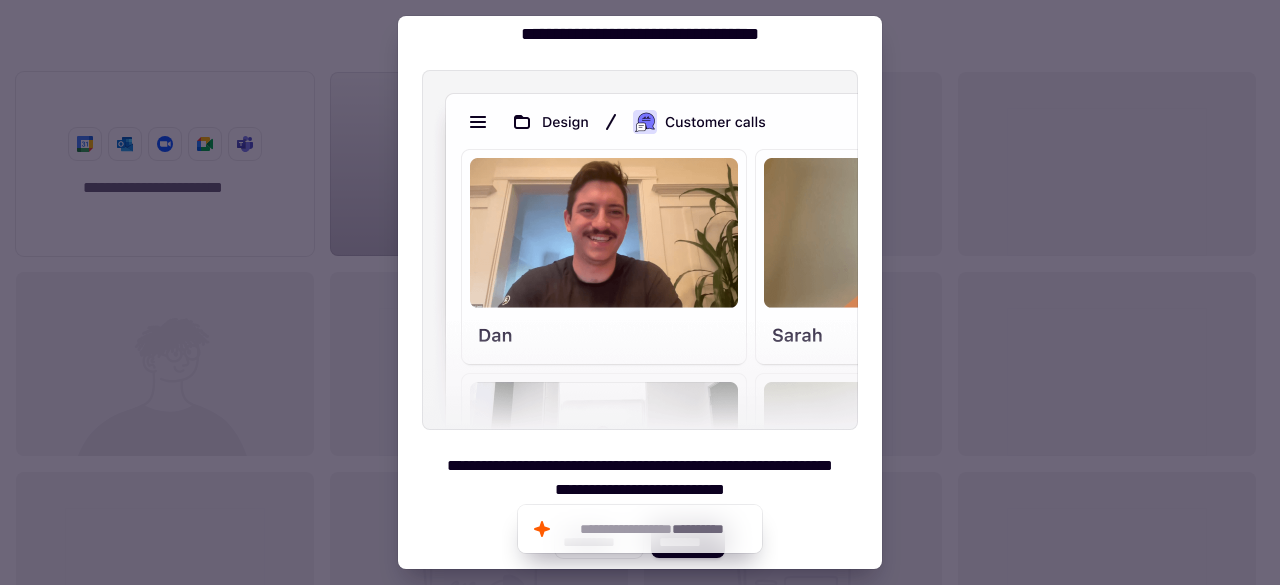 click at bounding box center [640, 292] 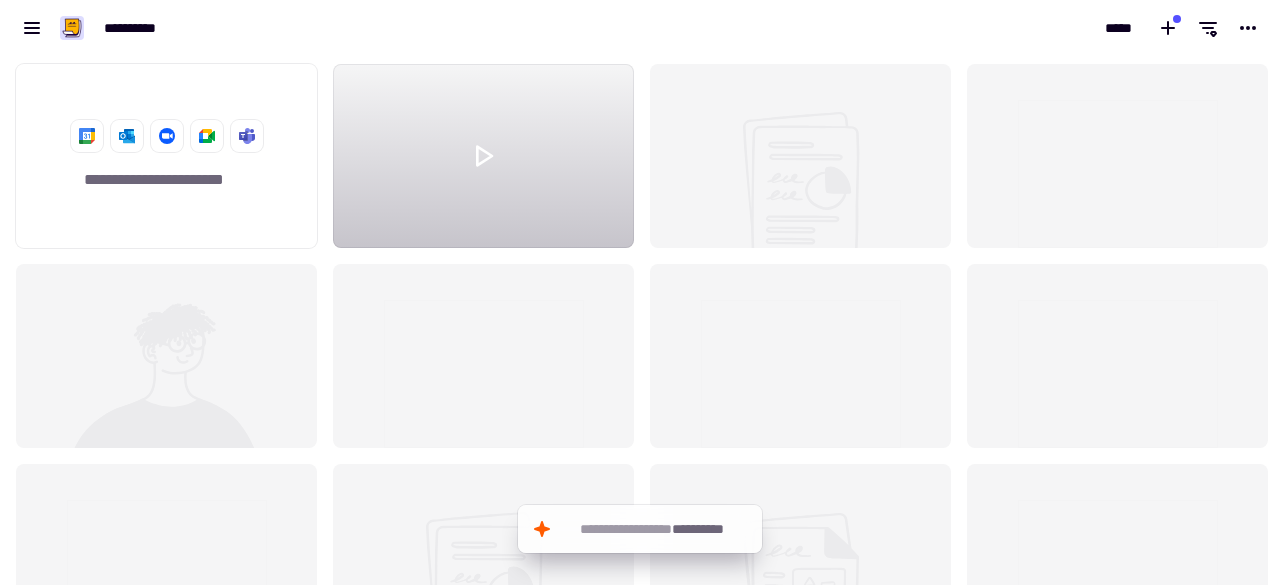 scroll, scrollTop: 16, scrollLeft: 16, axis: both 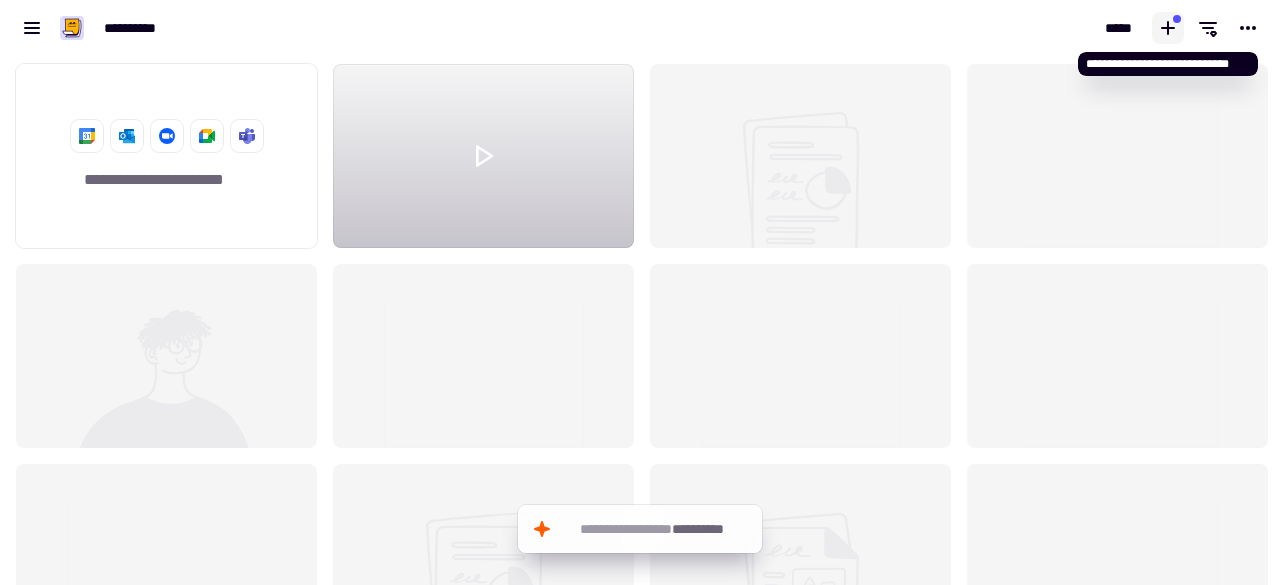 click 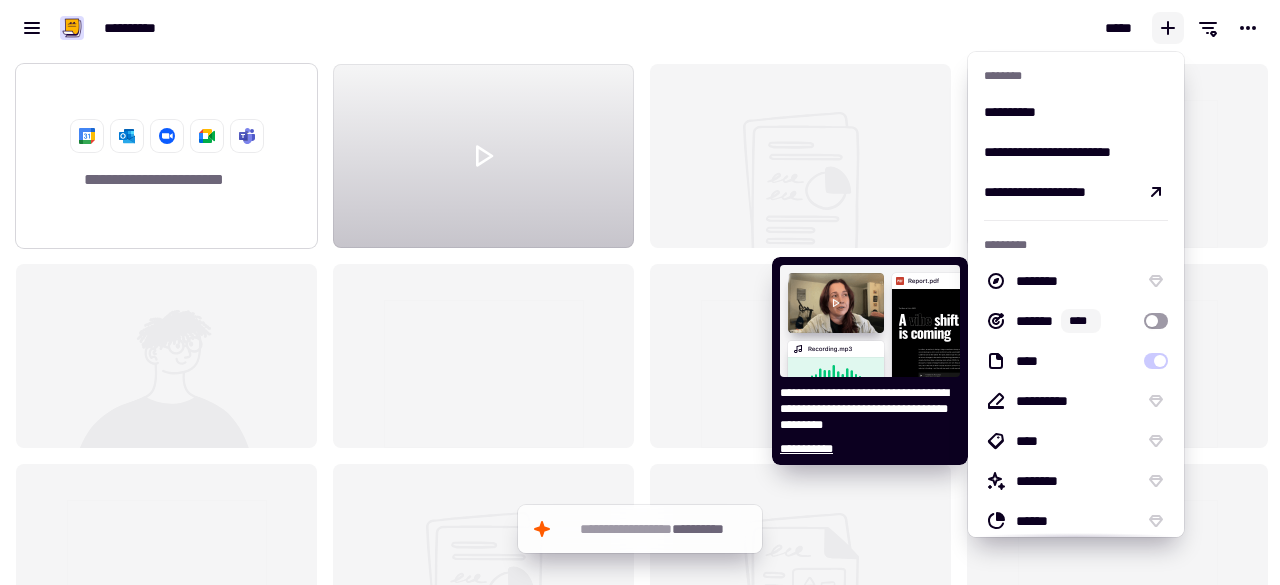 click on "**********" 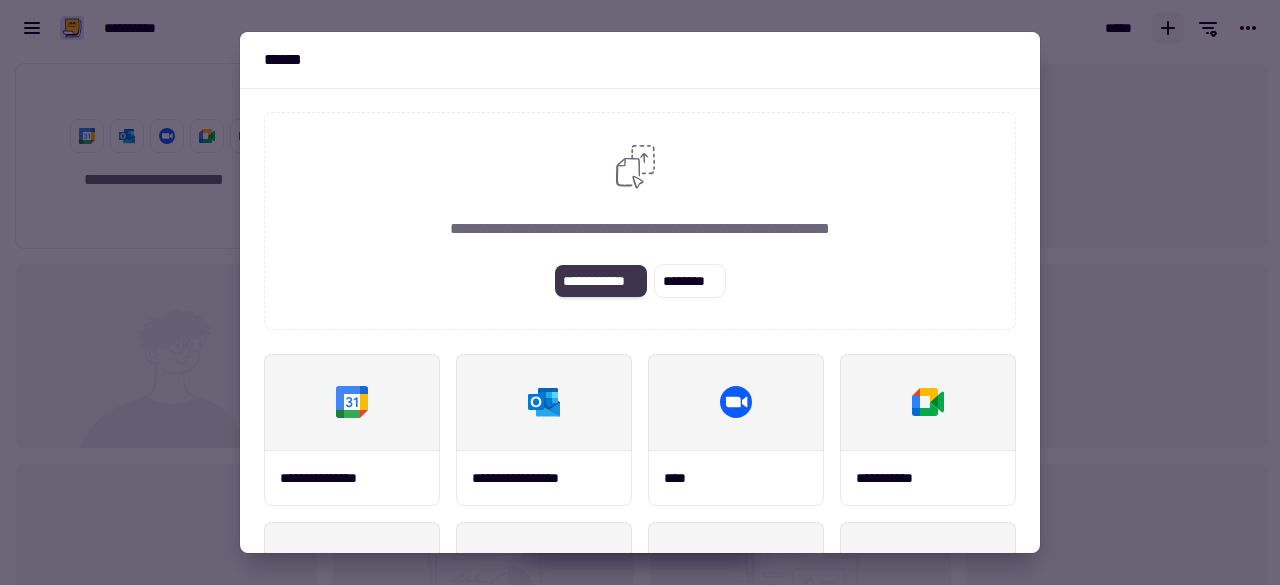 click on "**********" 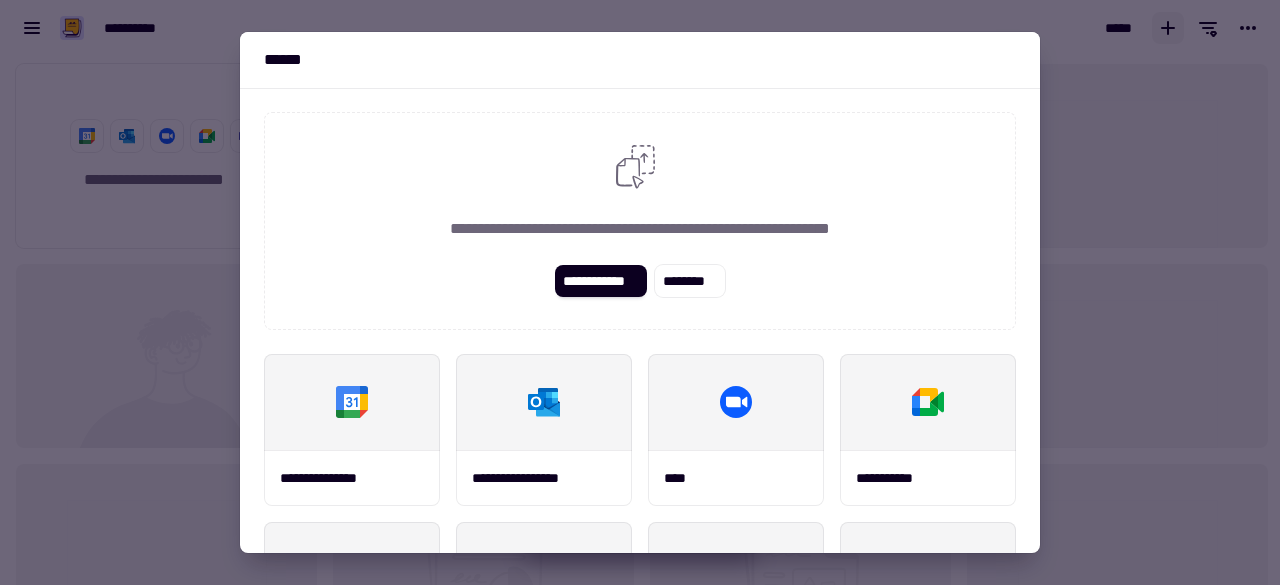 click at bounding box center (640, 292) 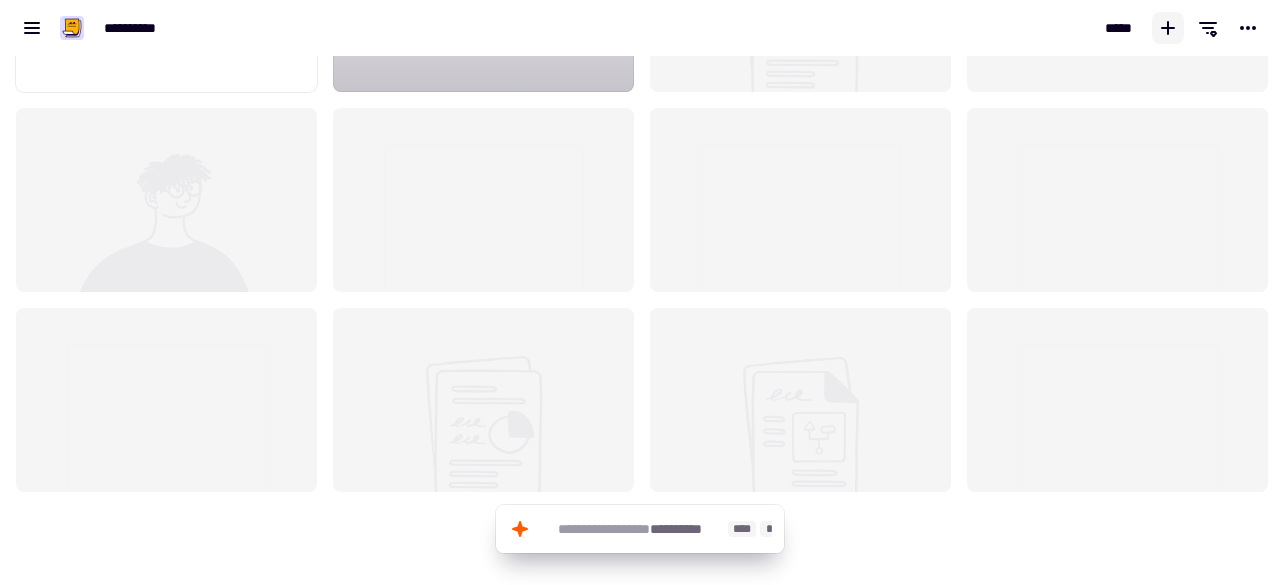scroll, scrollTop: 100, scrollLeft: 0, axis: vertical 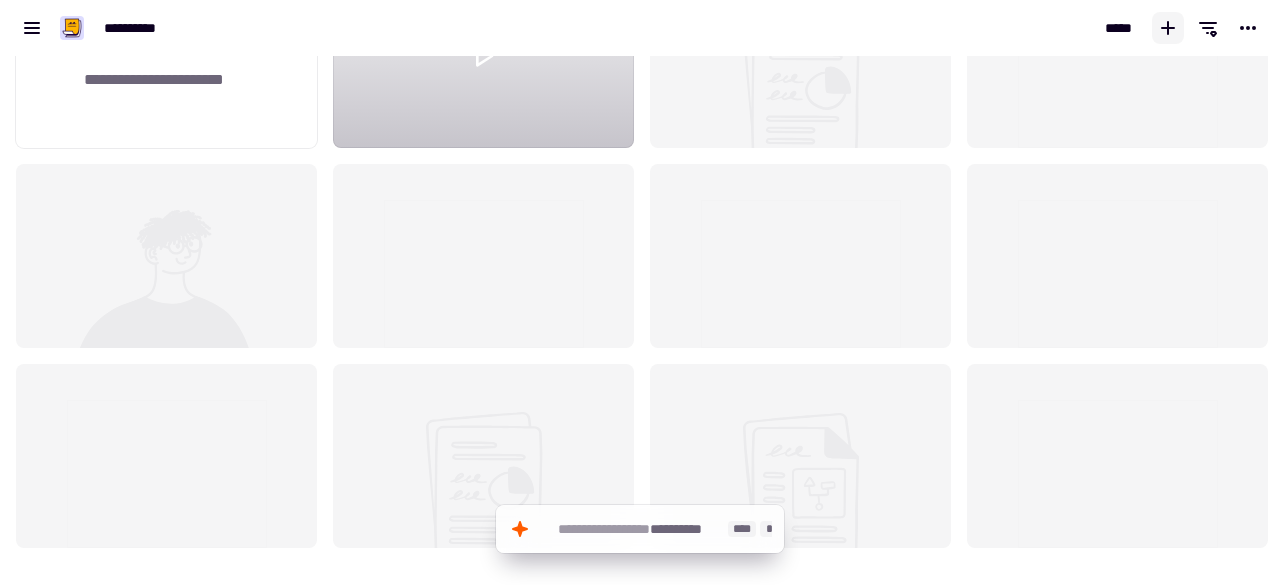 click on "**********" 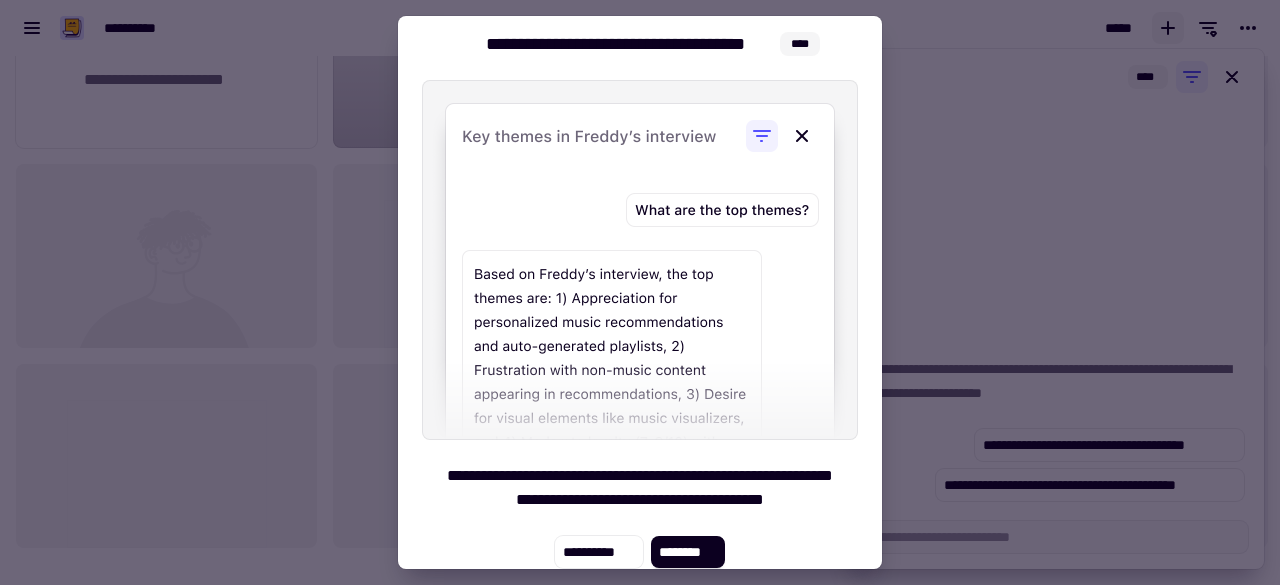 scroll, scrollTop: 50, scrollLeft: 0, axis: vertical 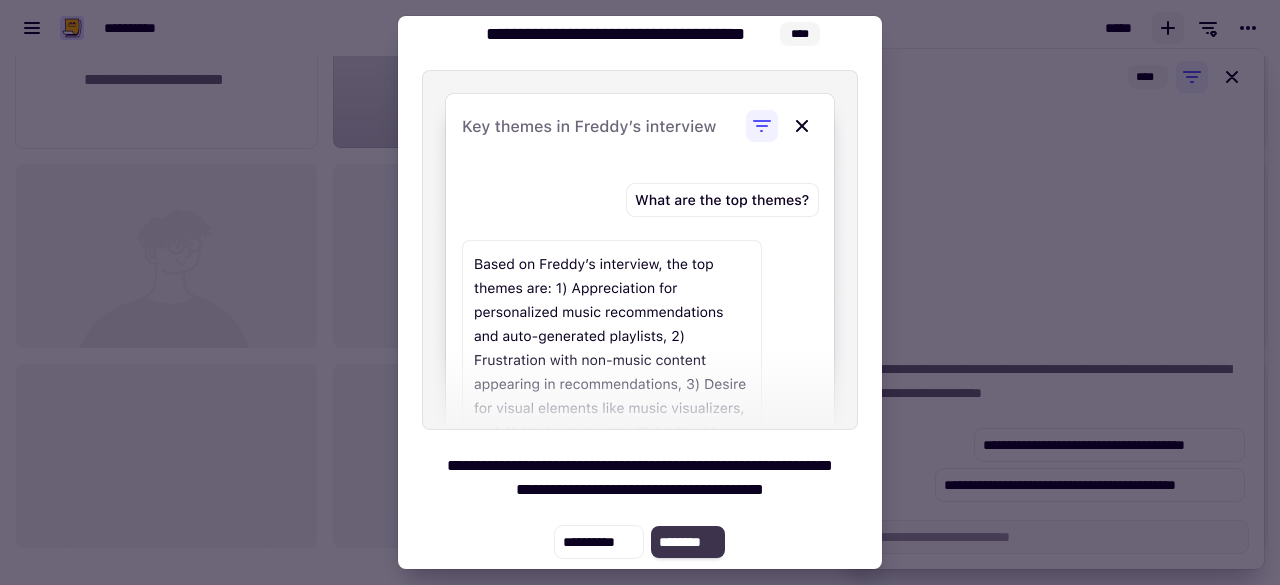 click on "********" 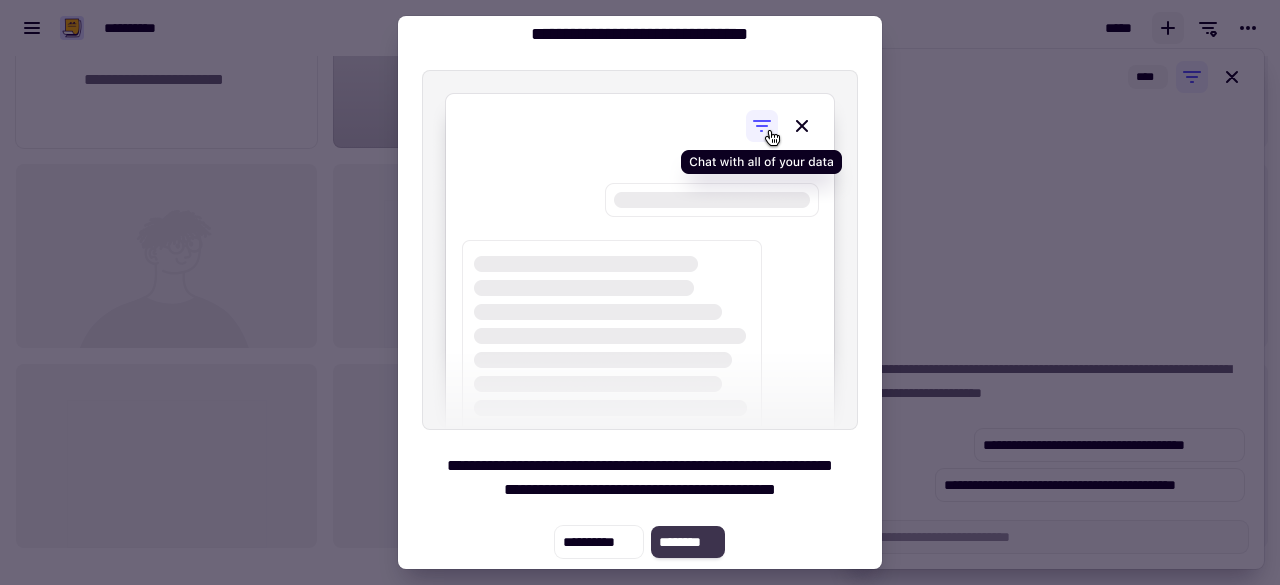click on "********" 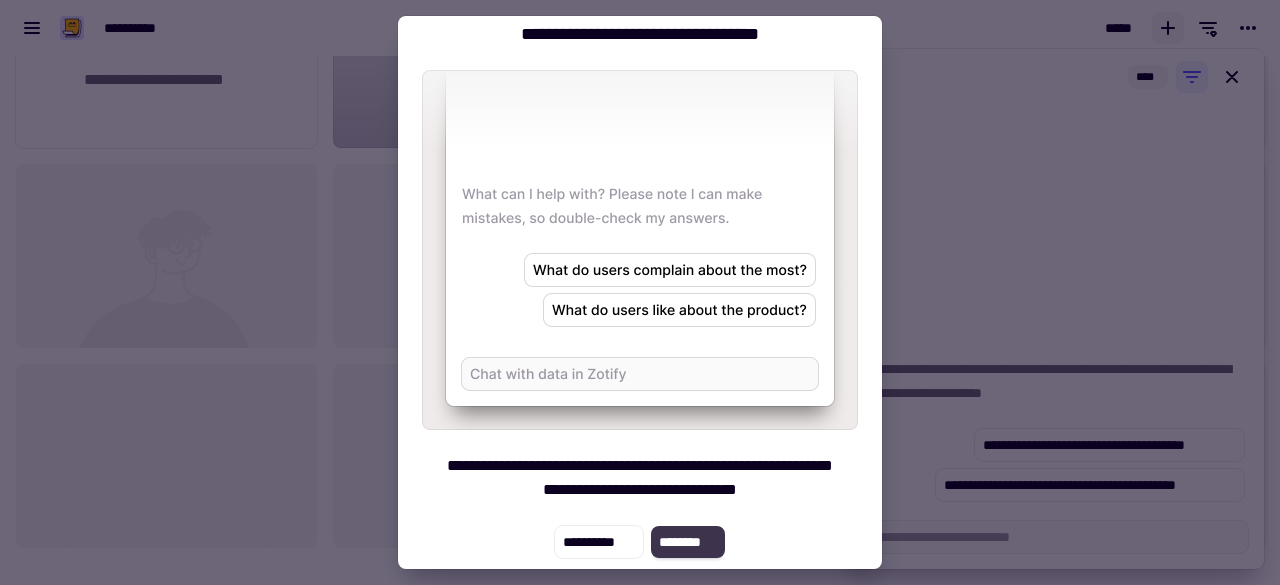 click on "********" 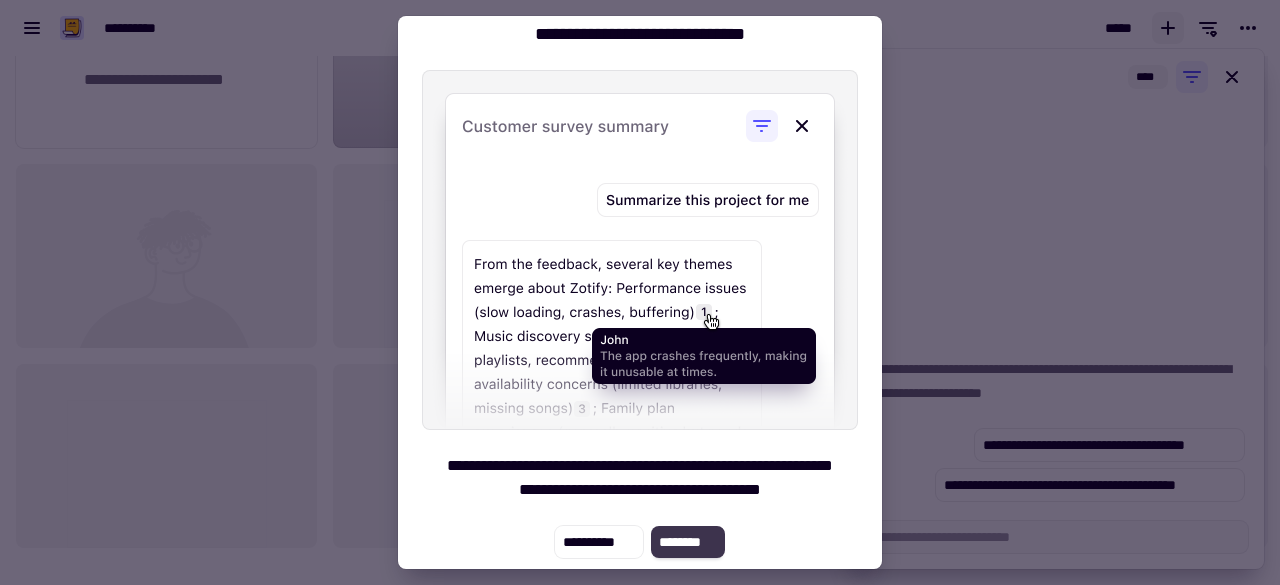 click on "********" 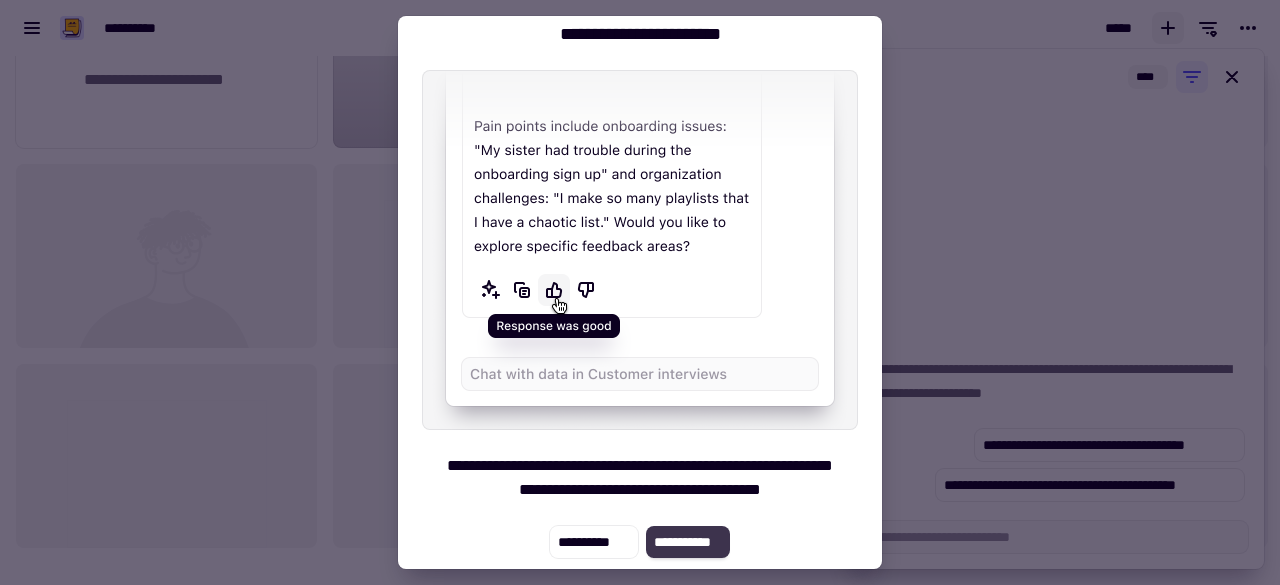 click on "**********" 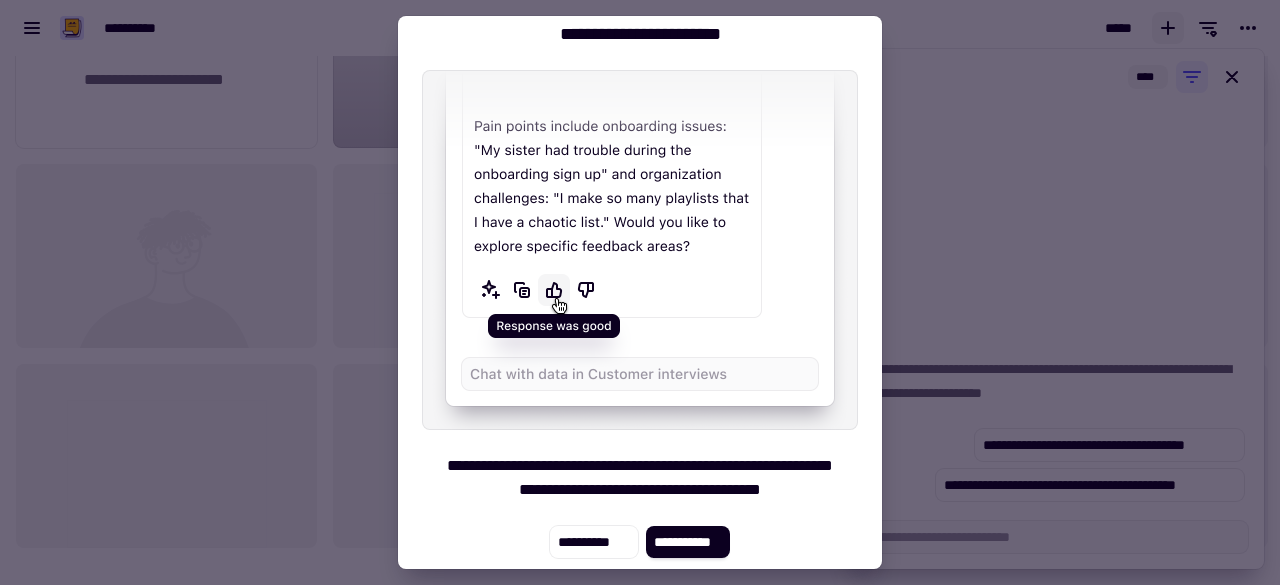 type on "*" 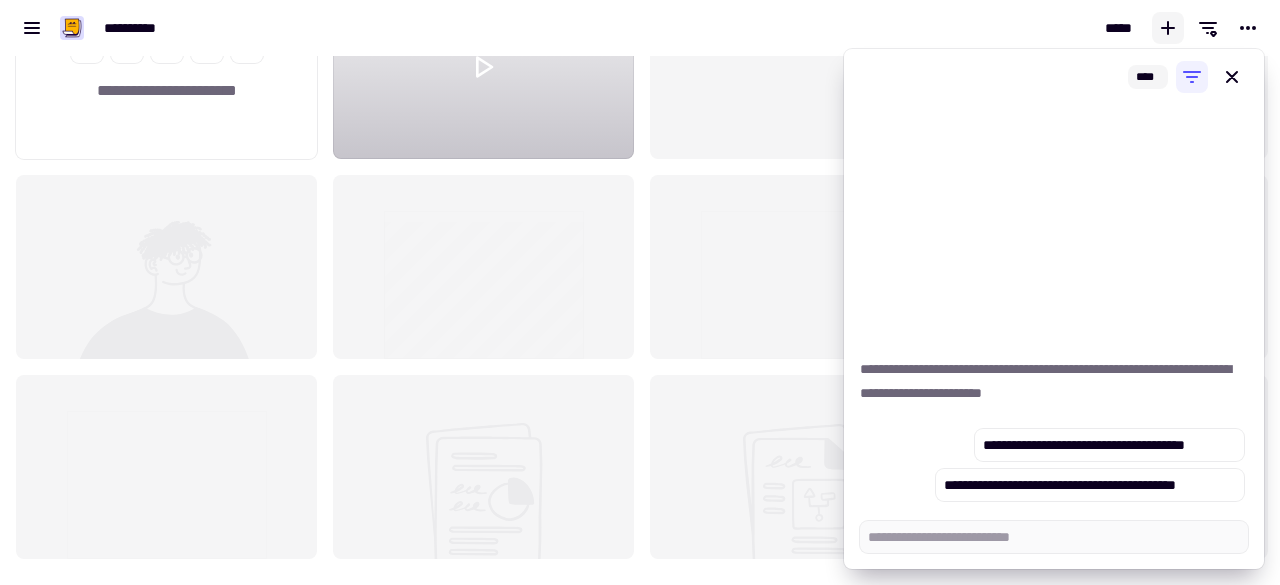 scroll, scrollTop: 0, scrollLeft: 0, axis: both 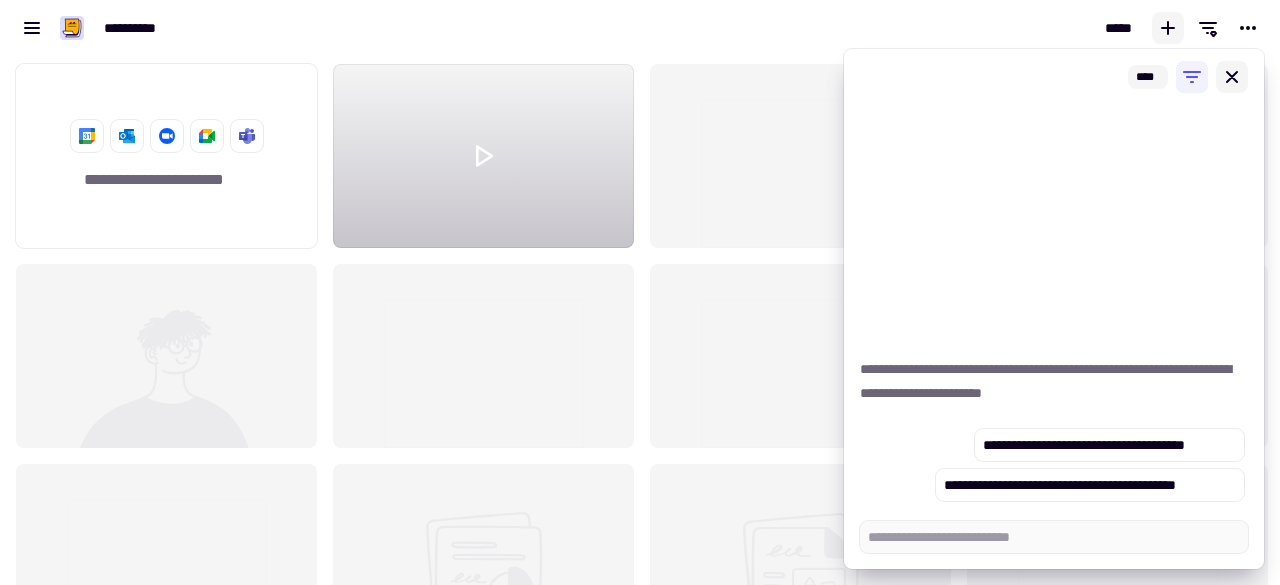 click 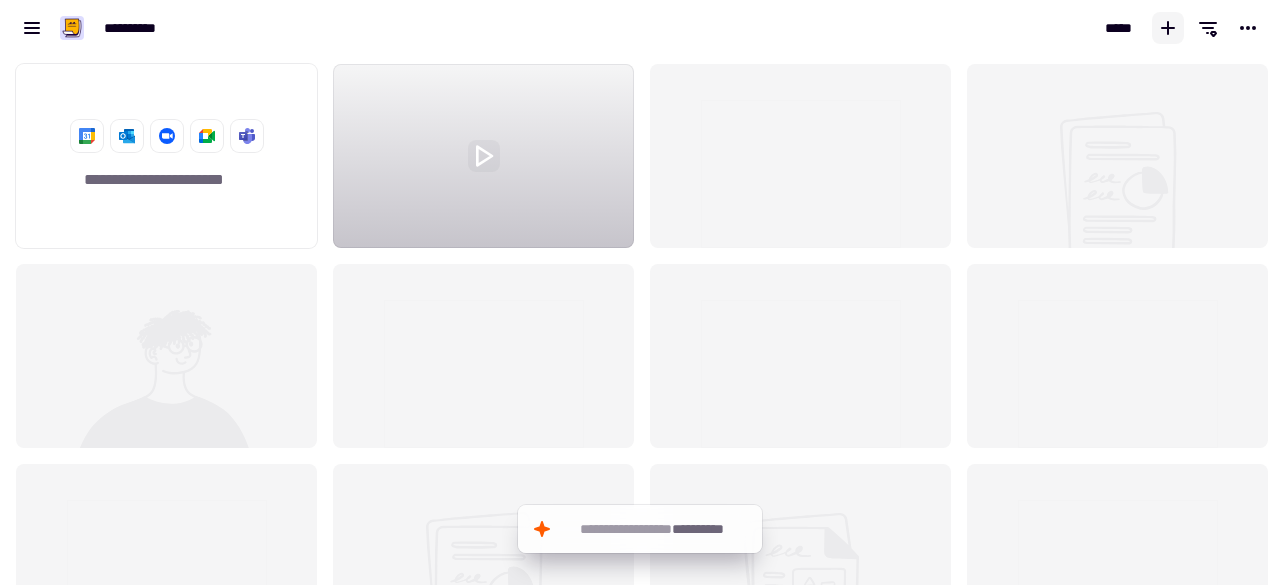 click 